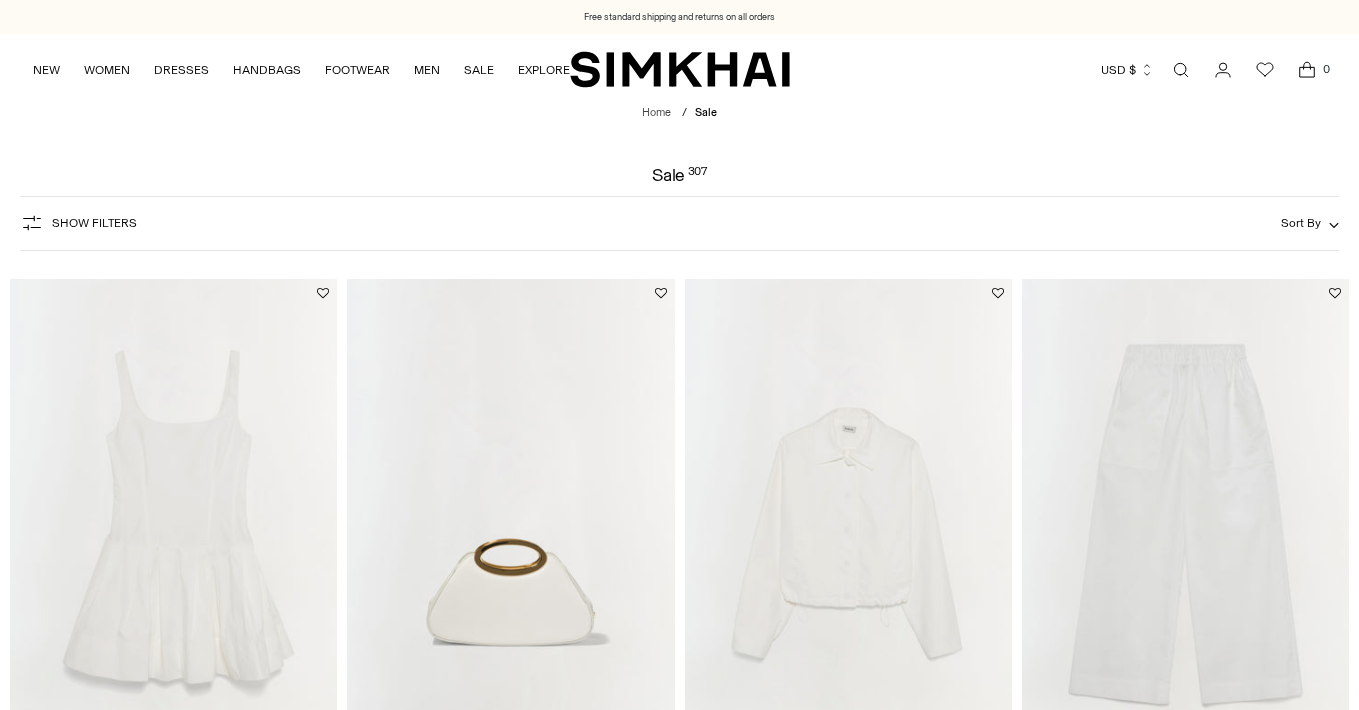 scroll, scrollTop: 0, scrollLeft: 0, axis: both 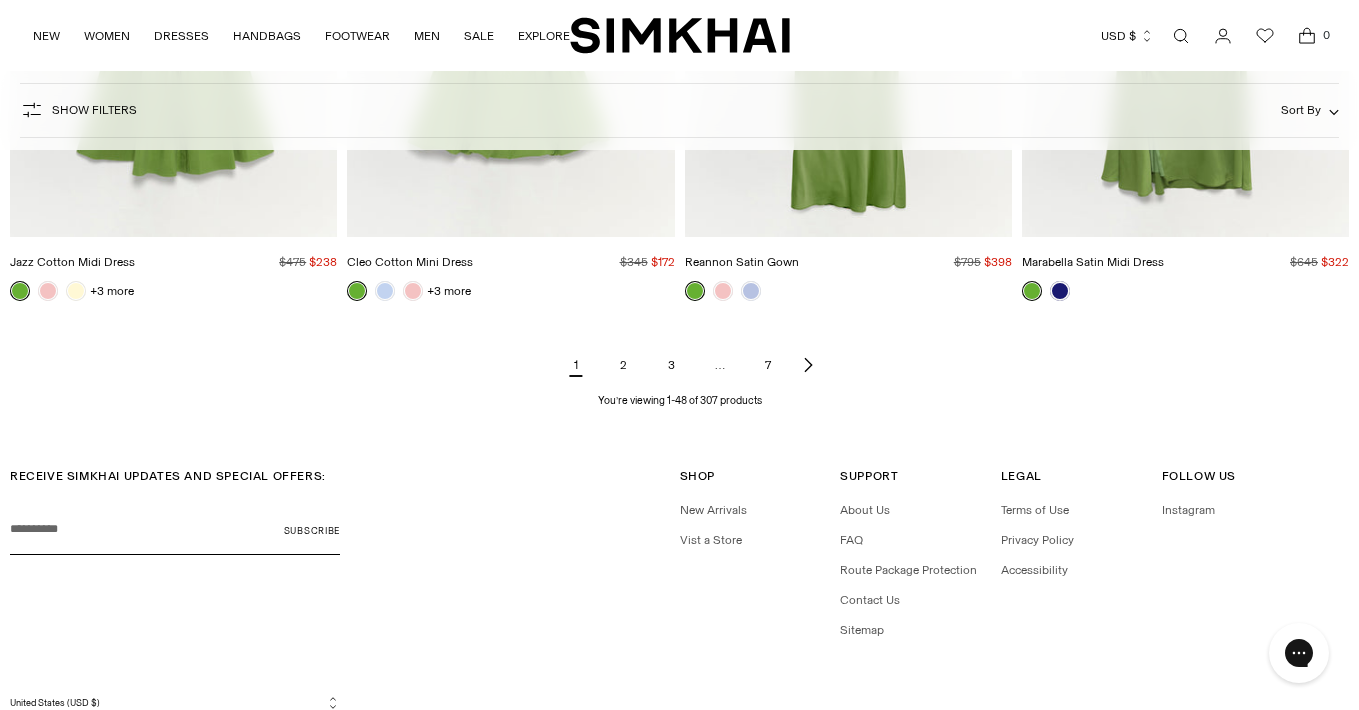 click on "2" at bounding box center [624, 365] 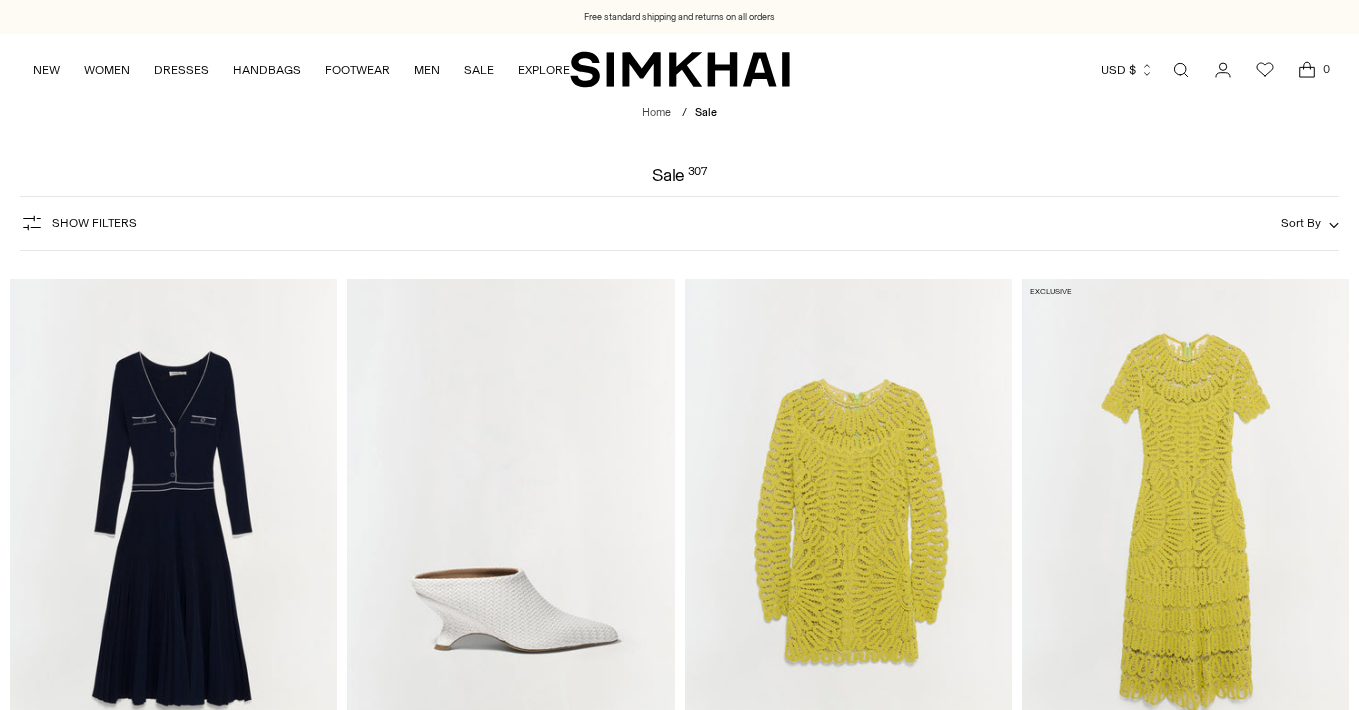 scroll, scrollTop: 0, scrollLeft: 0, axis: both 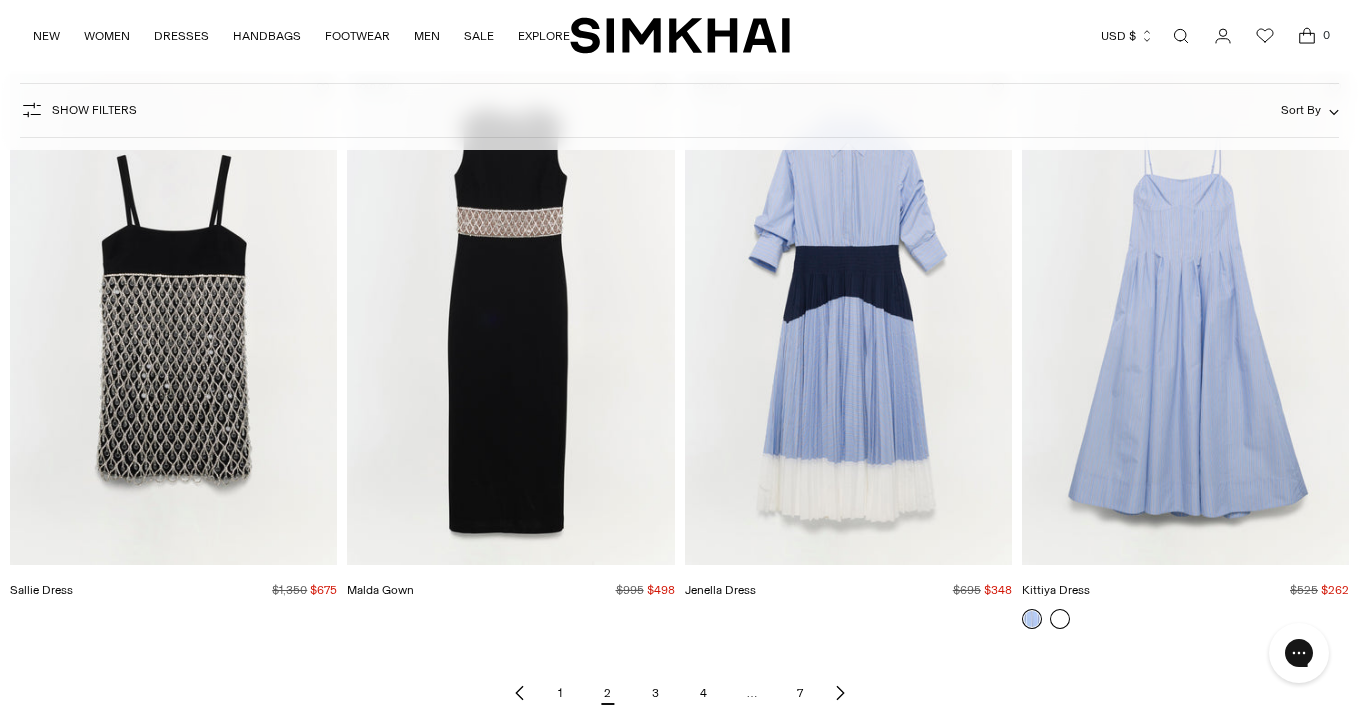 click at bounding box center (1060, 619) 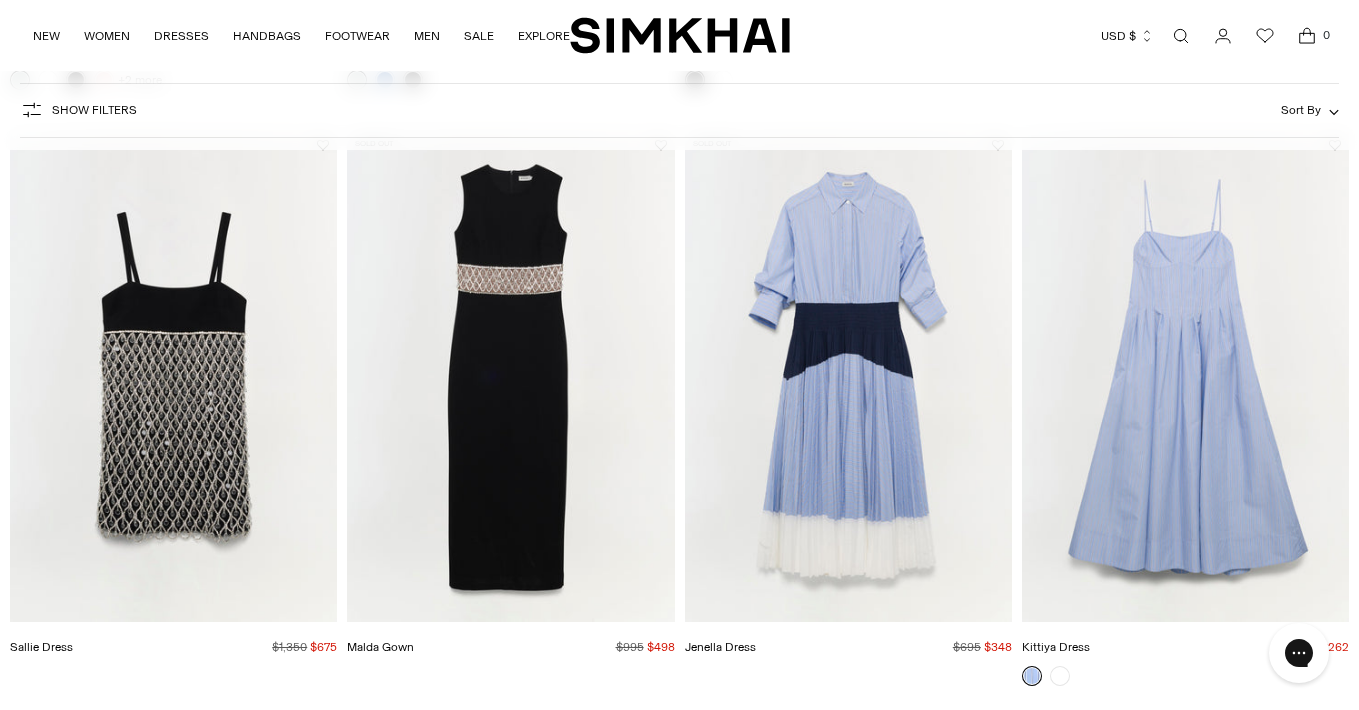 scroll, scrollTop: 6685, scrollLeft: 0, axis: vertical 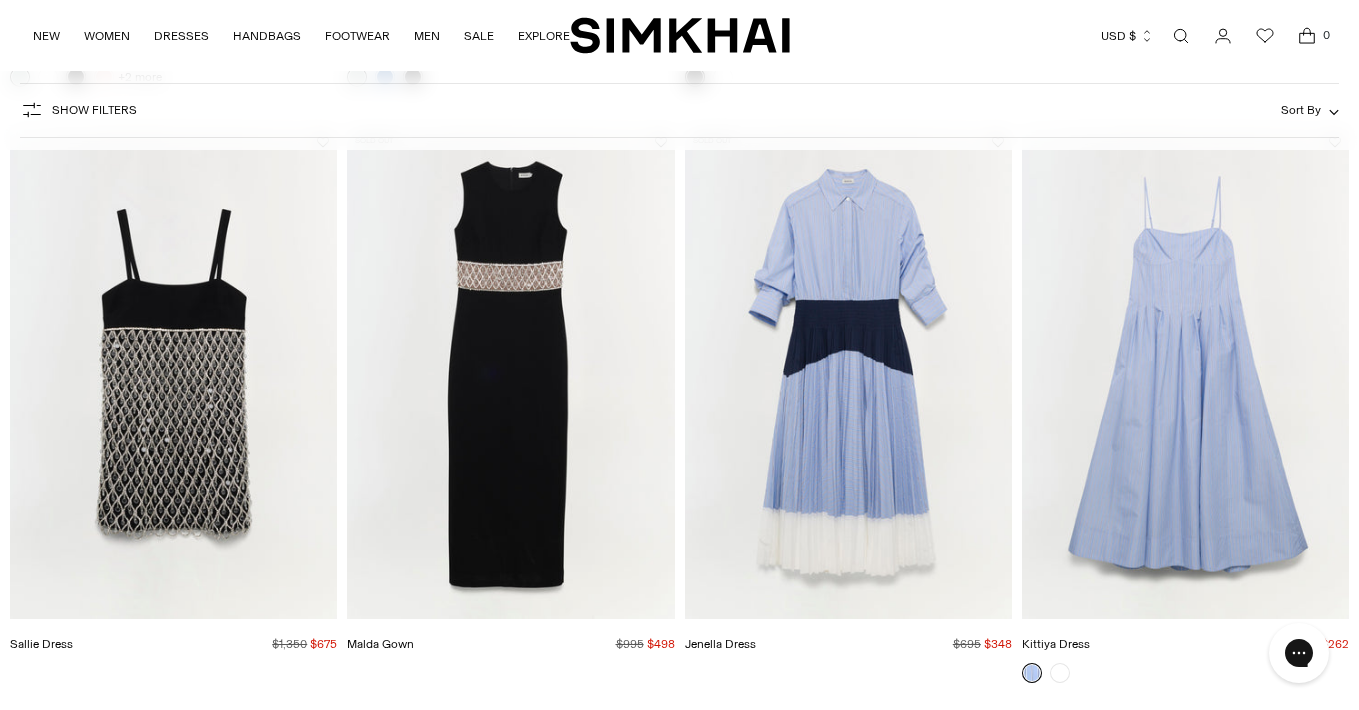 click at bounding box center (0, 0) 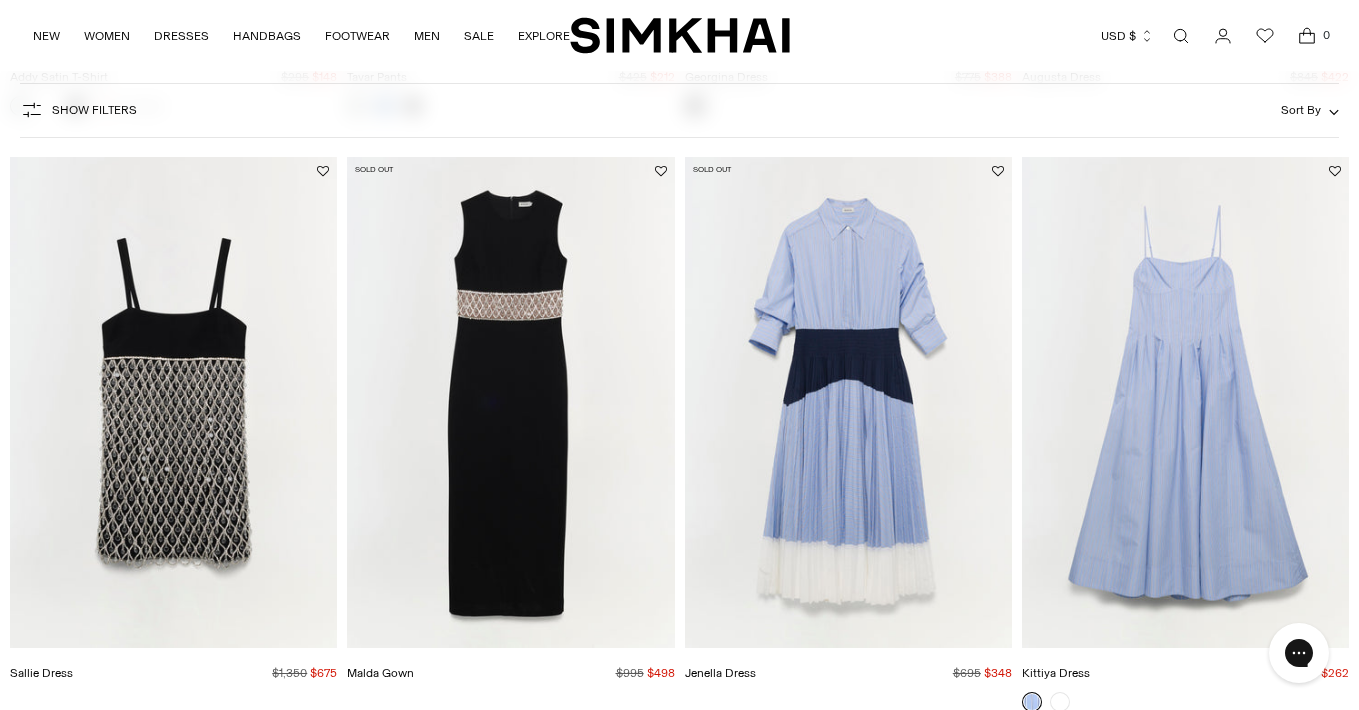 scroll, scrollTop: 6650, scrollLeft: 0, axis: vertical 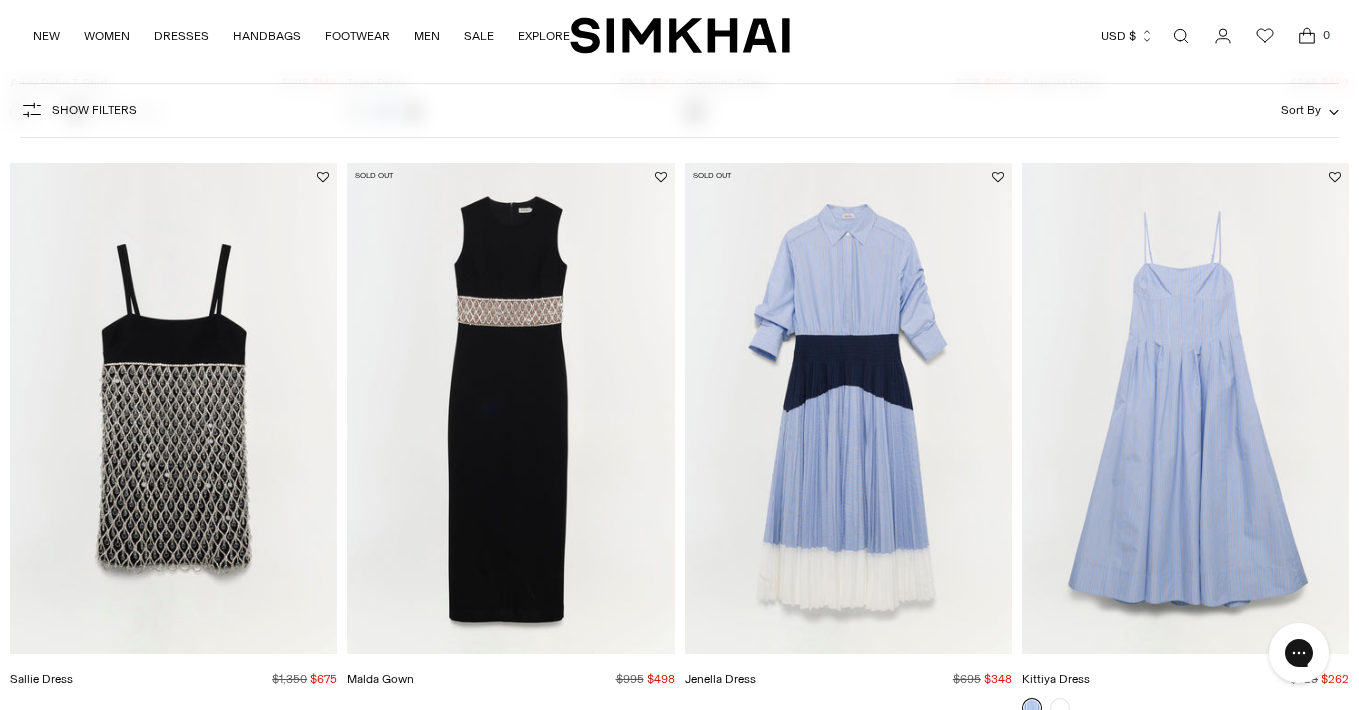click at bounding box center [0, 0] 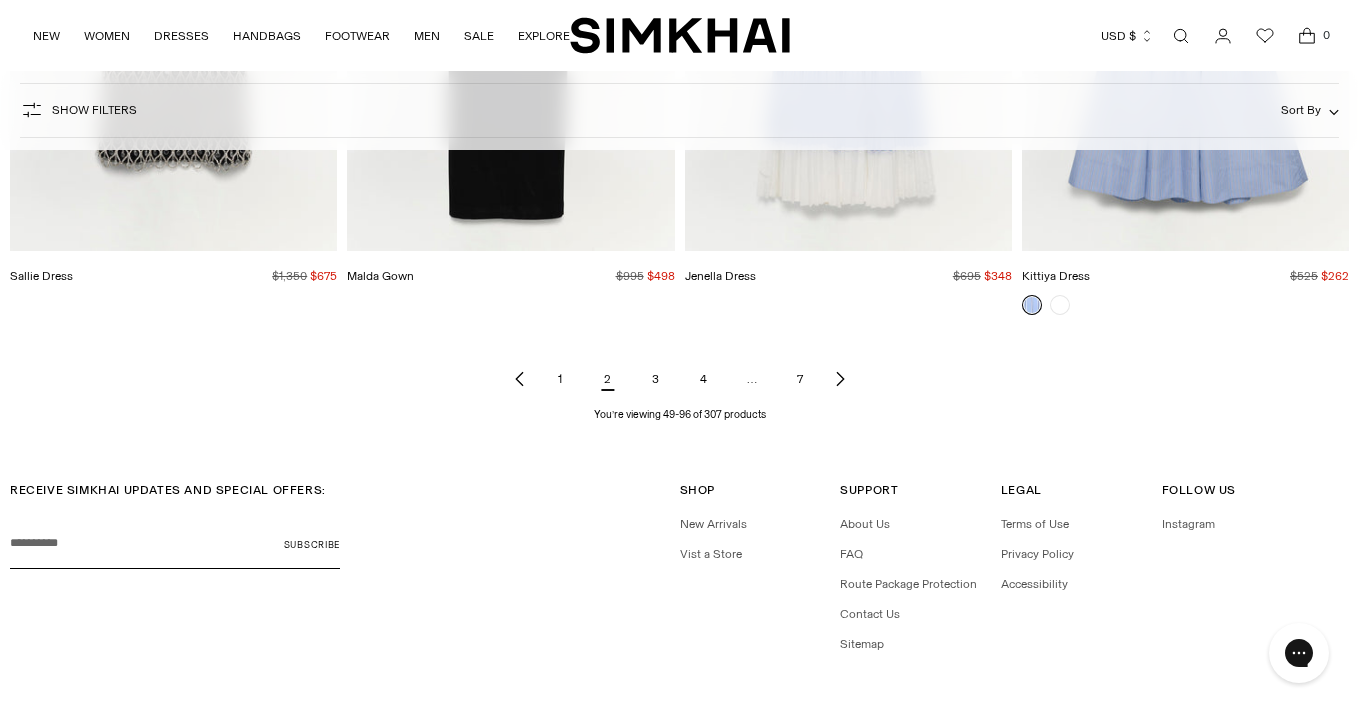 scroll, scrollTop: 7068, scrollLeft: 0, axis: vertical 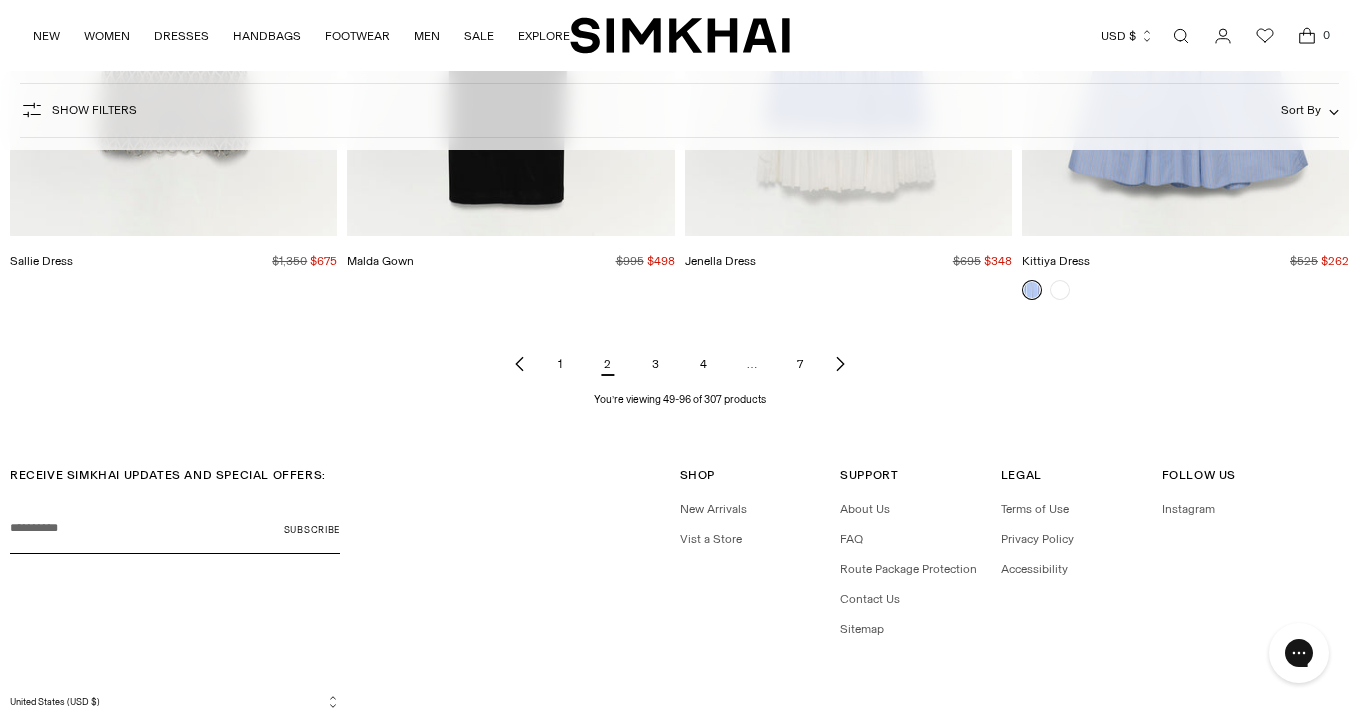 click on "3" at bounding box center (656, 364) 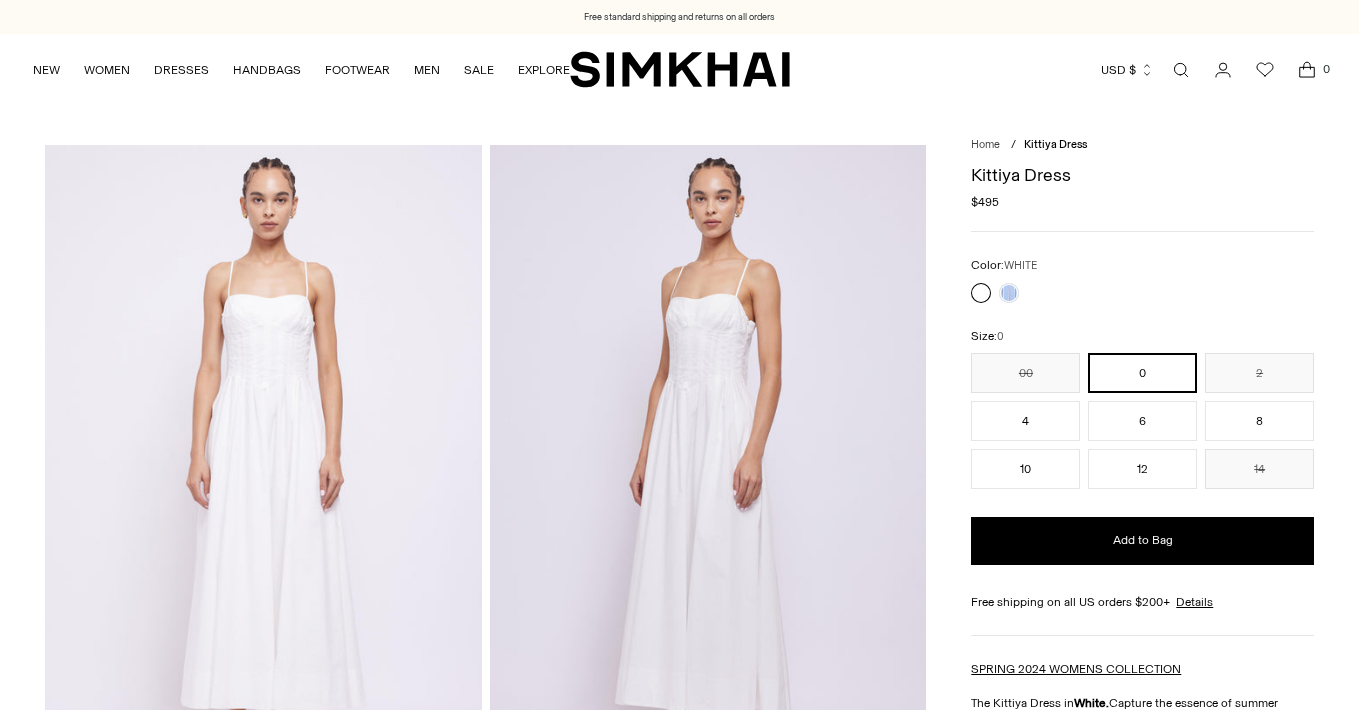 scroll, scrollTop: 0, scrollLeft: 0, axis: both 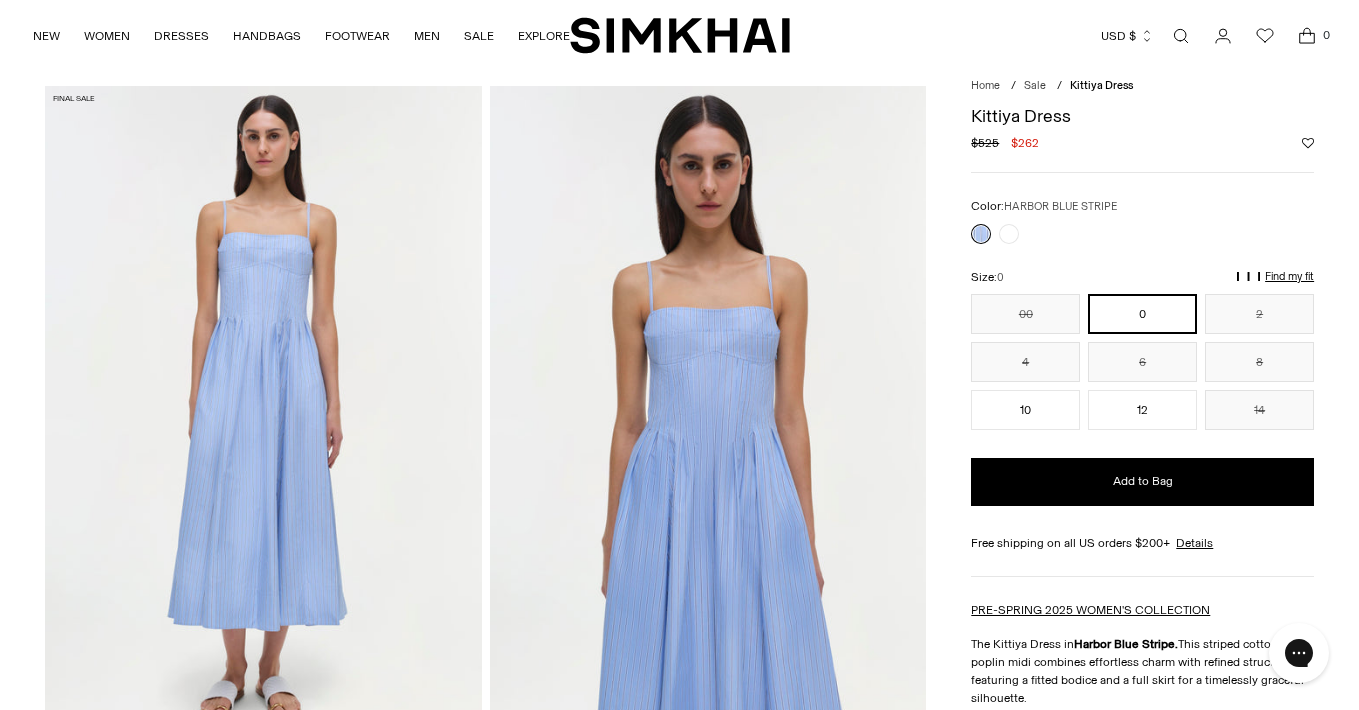 click at bounding box center [708, 413] 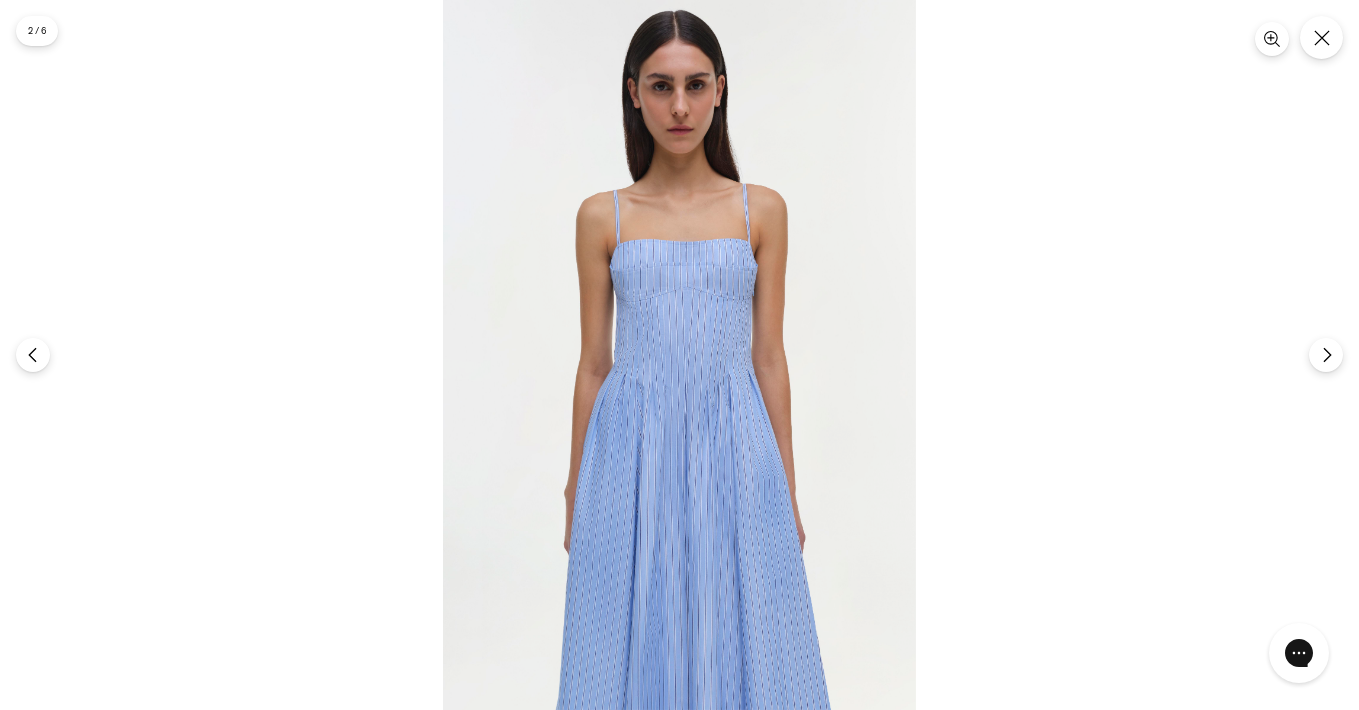 click at bounding box center [679, 355] 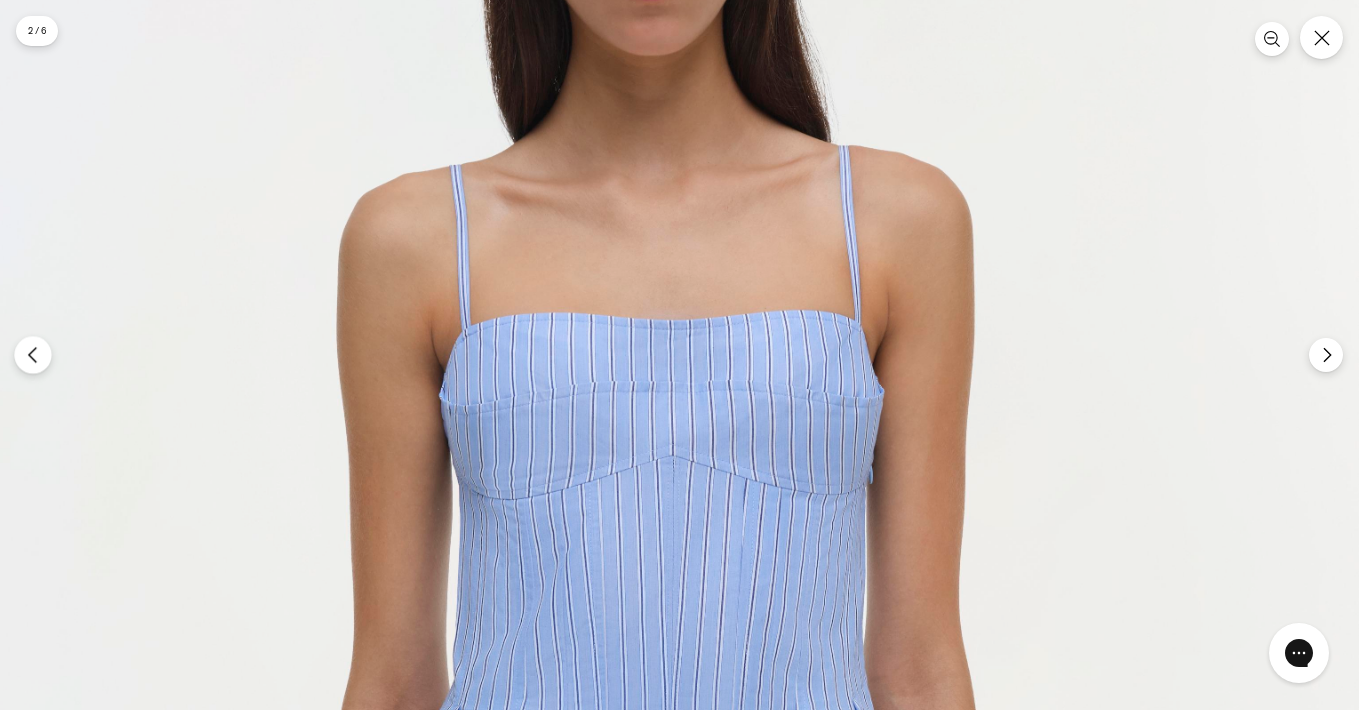 click at bounding box center [32, 354] 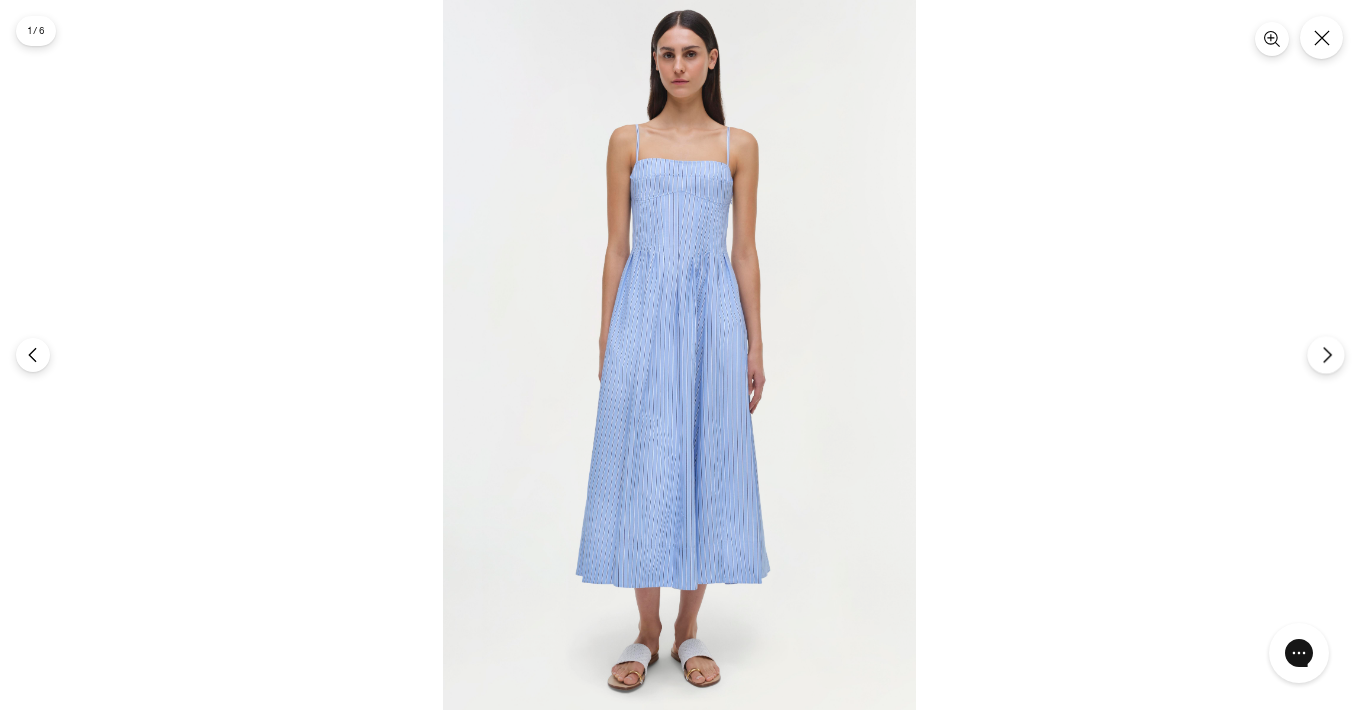 click at bounding box center (1325, 354) 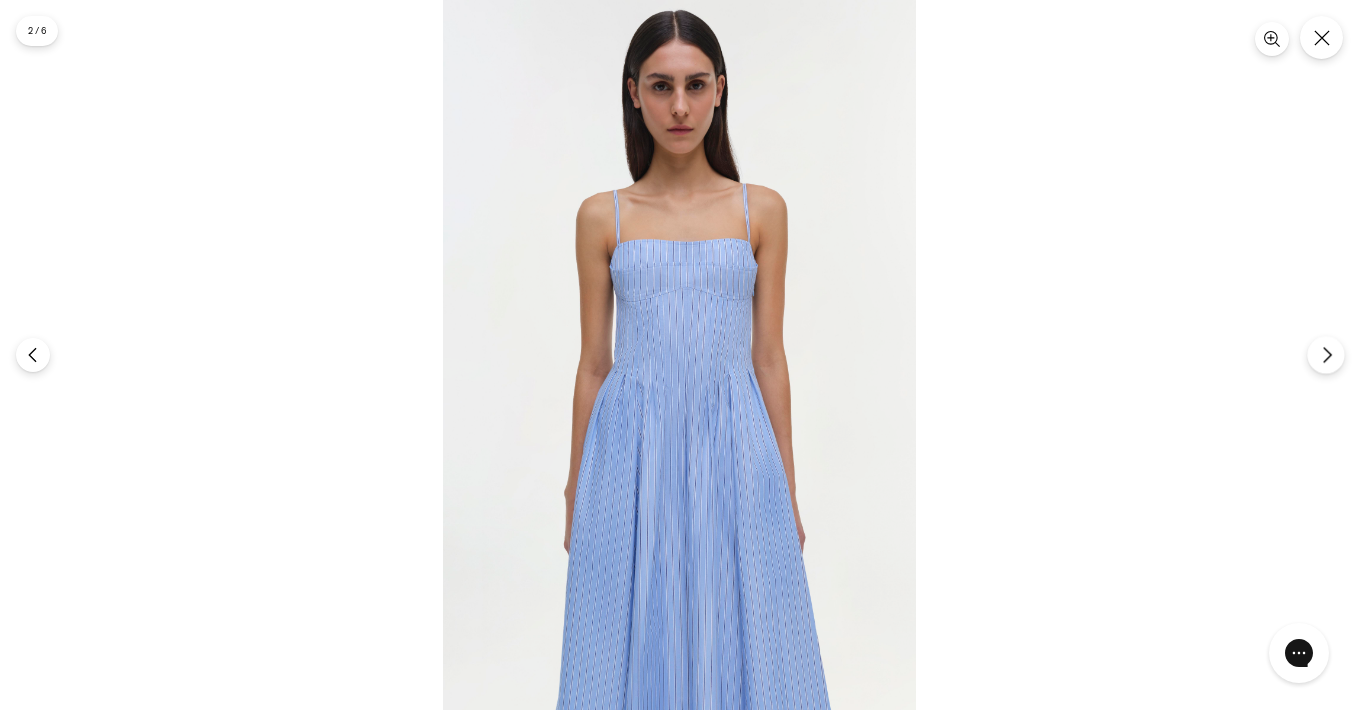 click 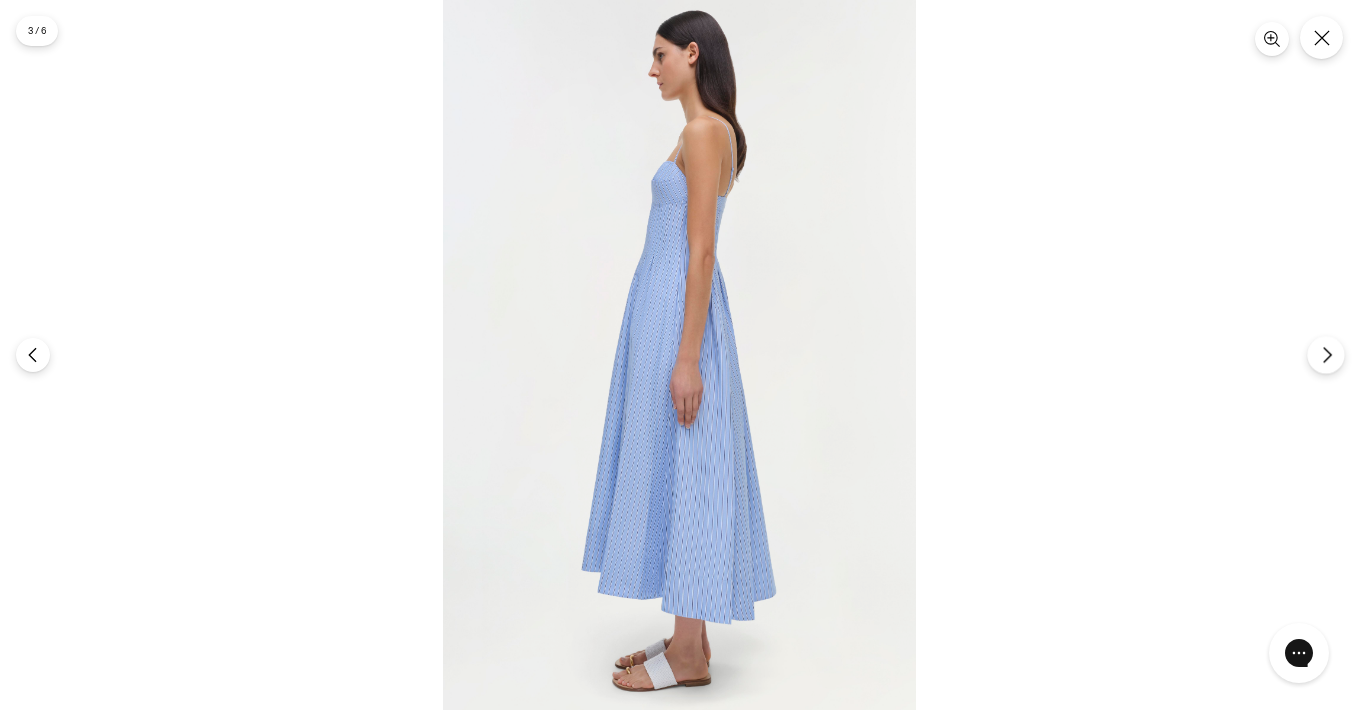 click 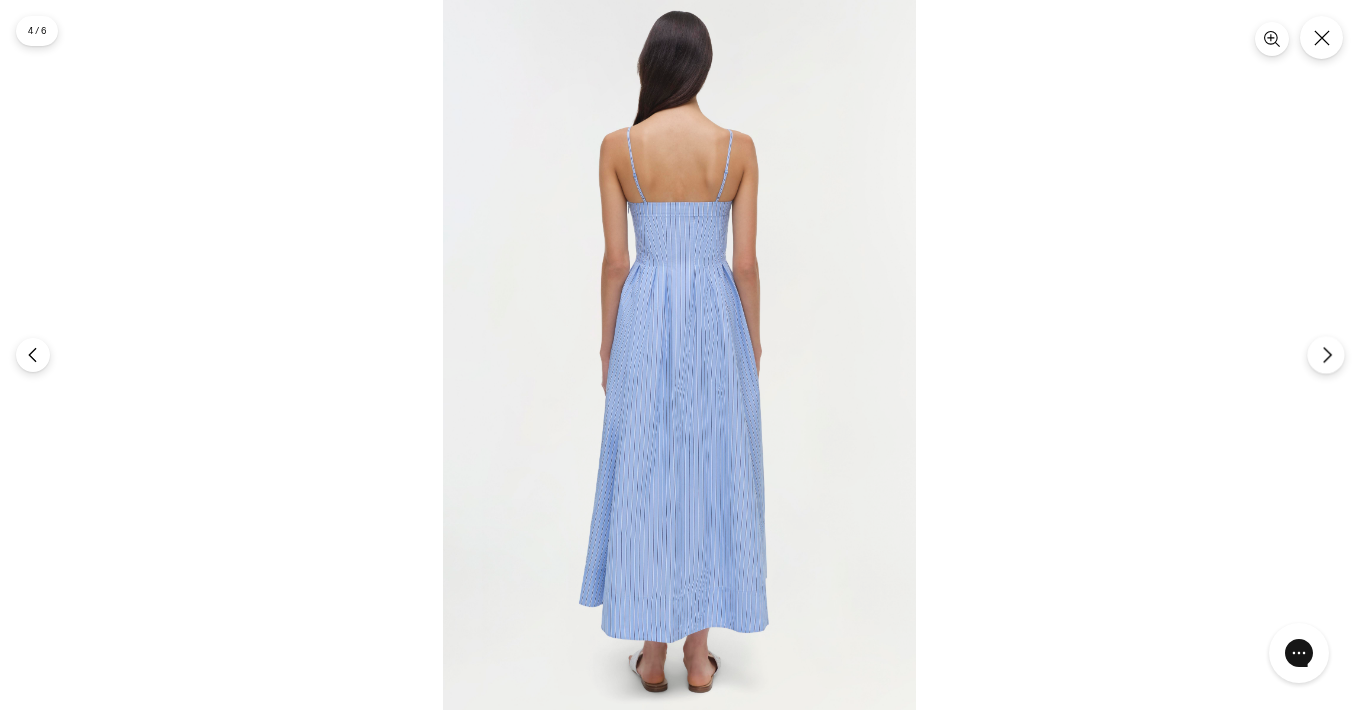 click 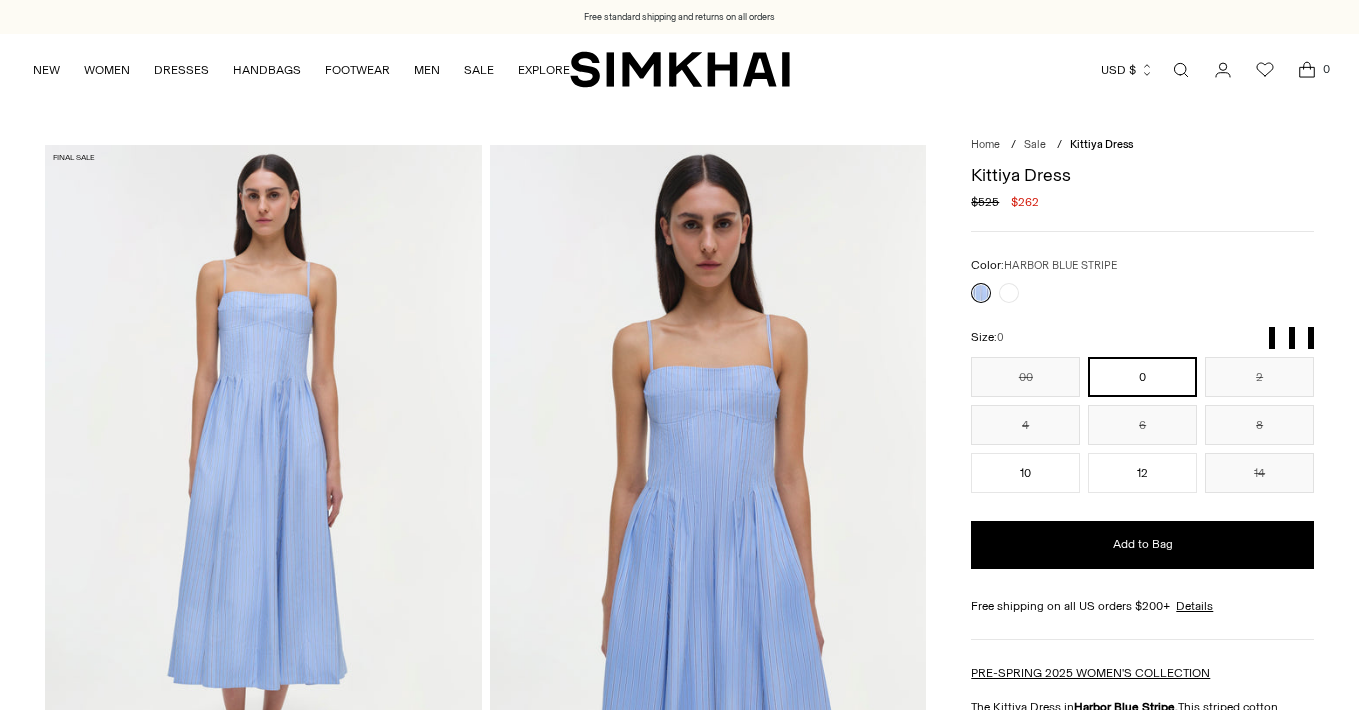 scroll, scrollTop: 0, scrollLeft: 0, axis: both 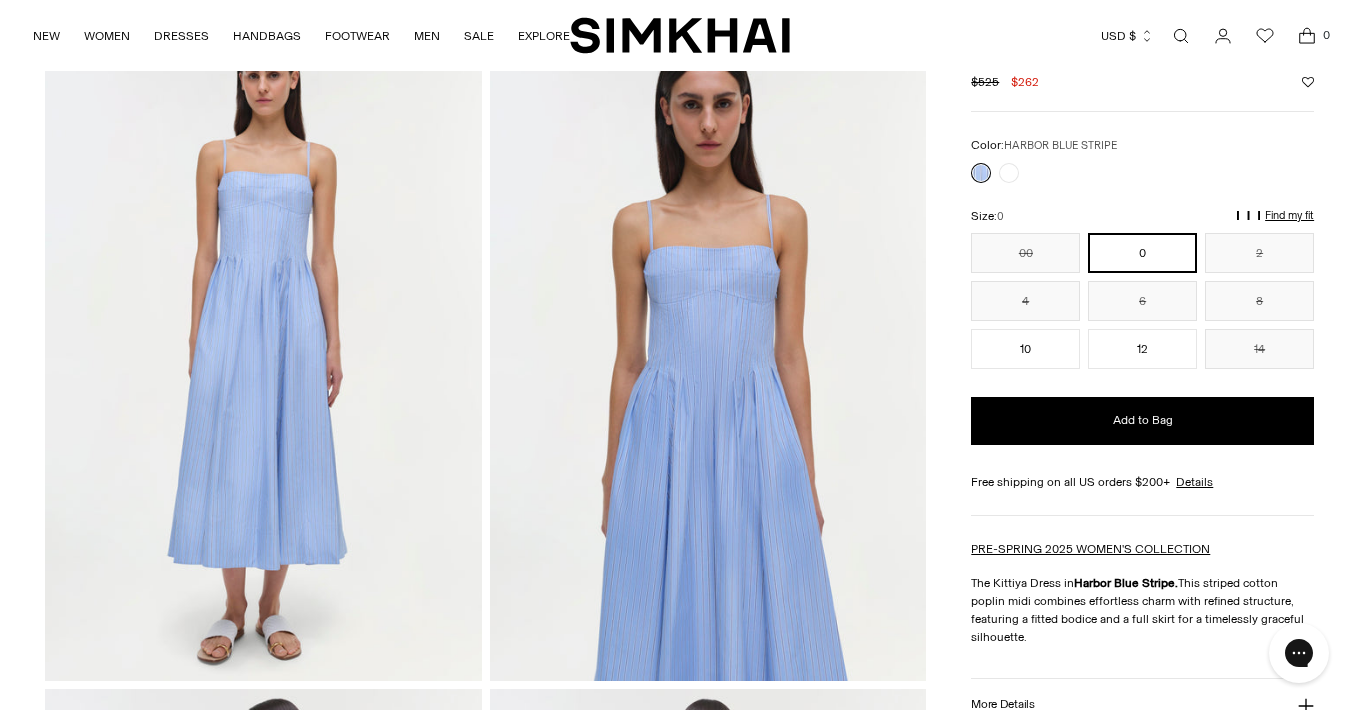 click on "Find my fit" at bounding box center (1096, 225) 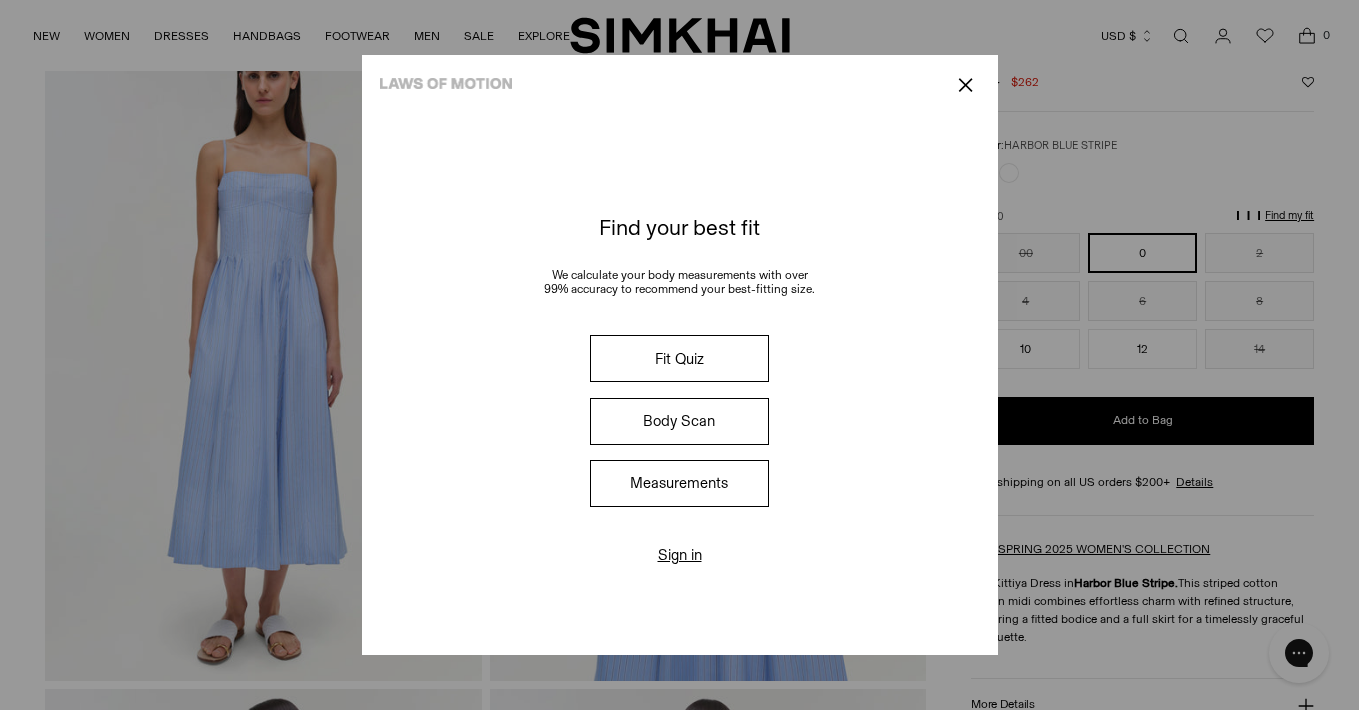 click on "✕" at bounding box center [965, 85] 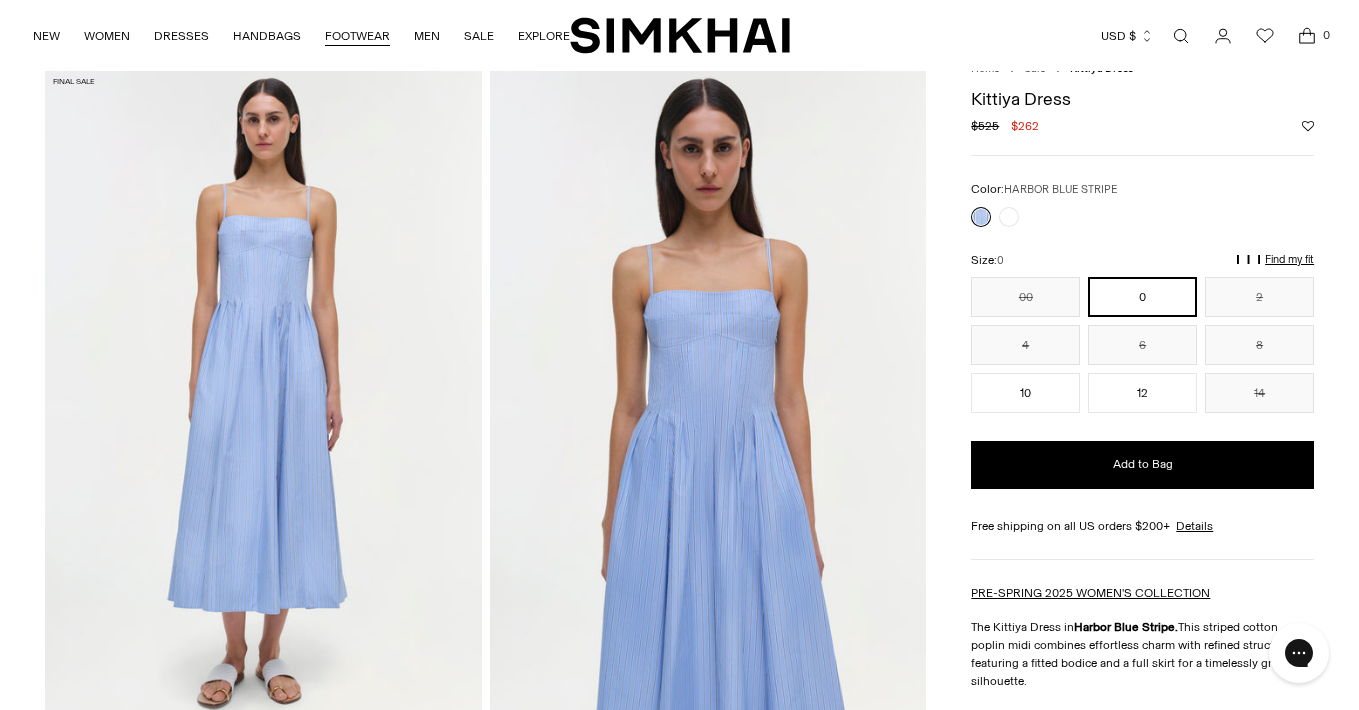 scroll, scrollTop: 65, scrollLeft: 0, axis: vertical 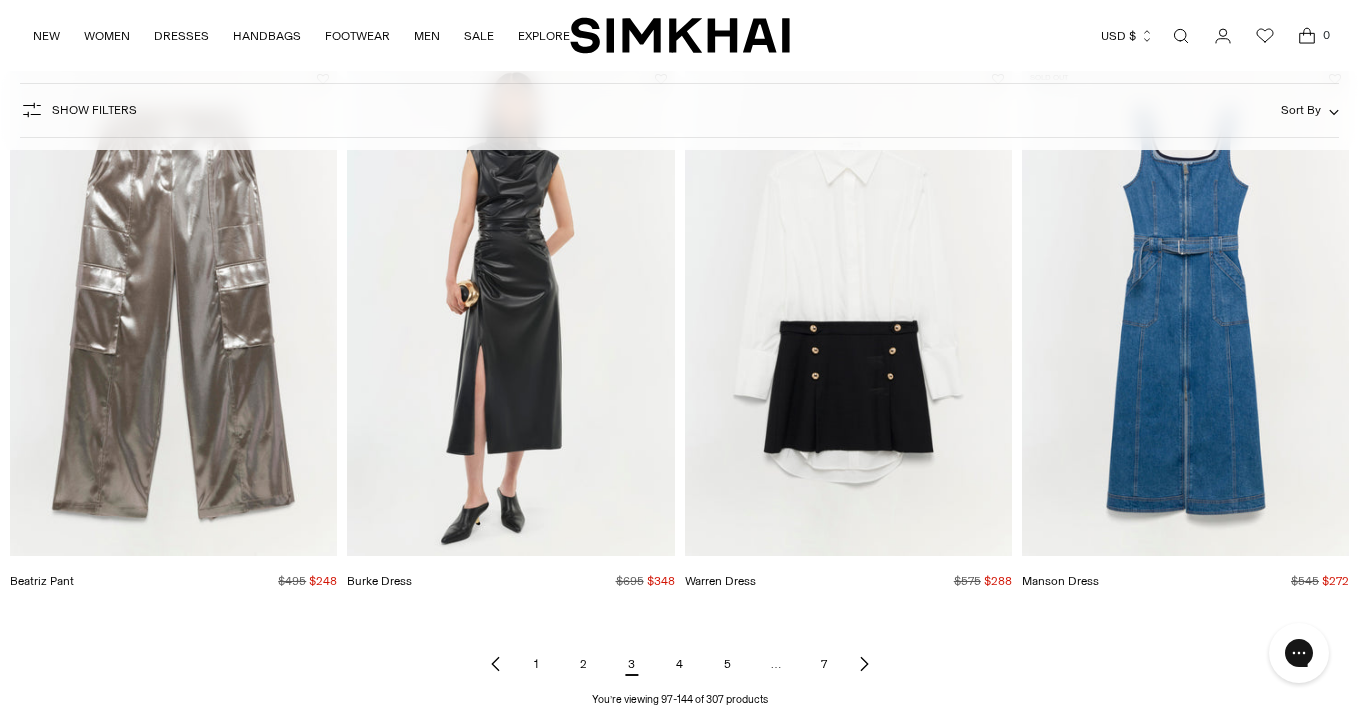 click on "4" at bounding box center [680, 664] 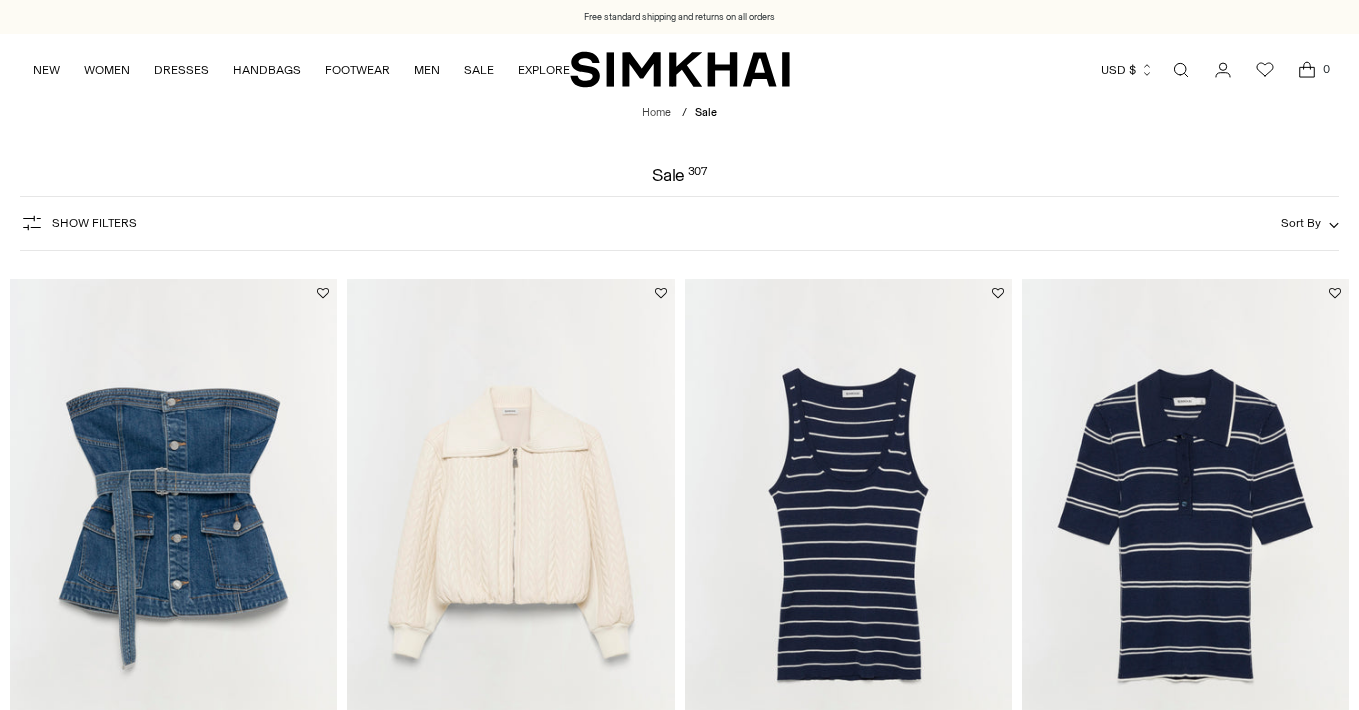 scroll, scrollTop: 0, scrollLeft: 0, axis: both 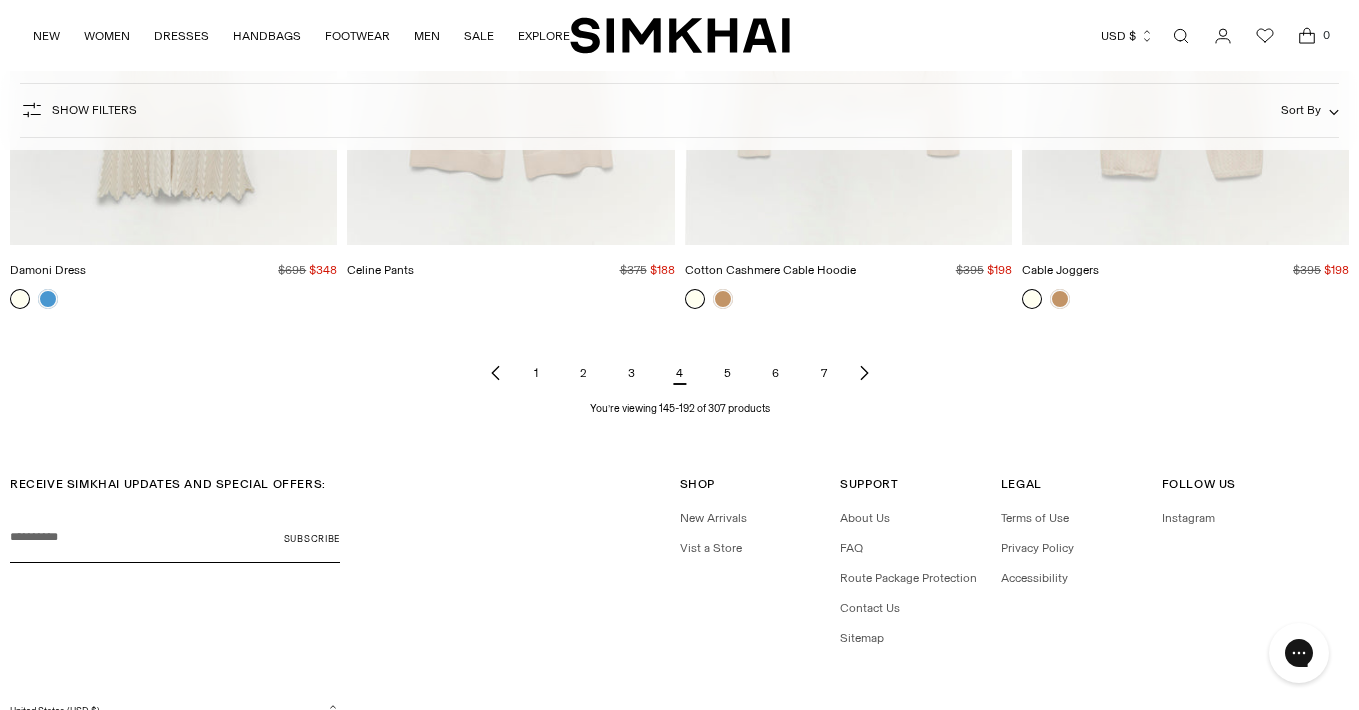 click on "5" at bounding box center [728, 373] 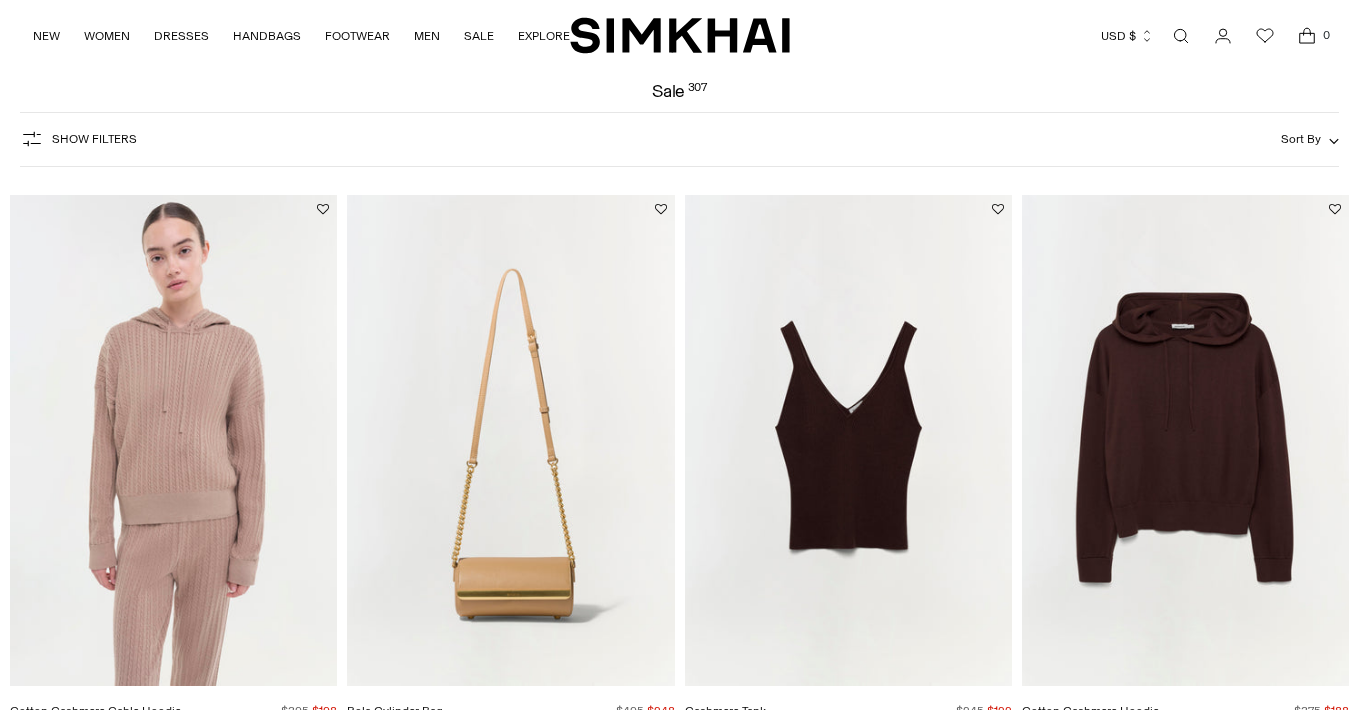 scroll, scrollTop: 91, scrollLeft: 0, axis: vertical 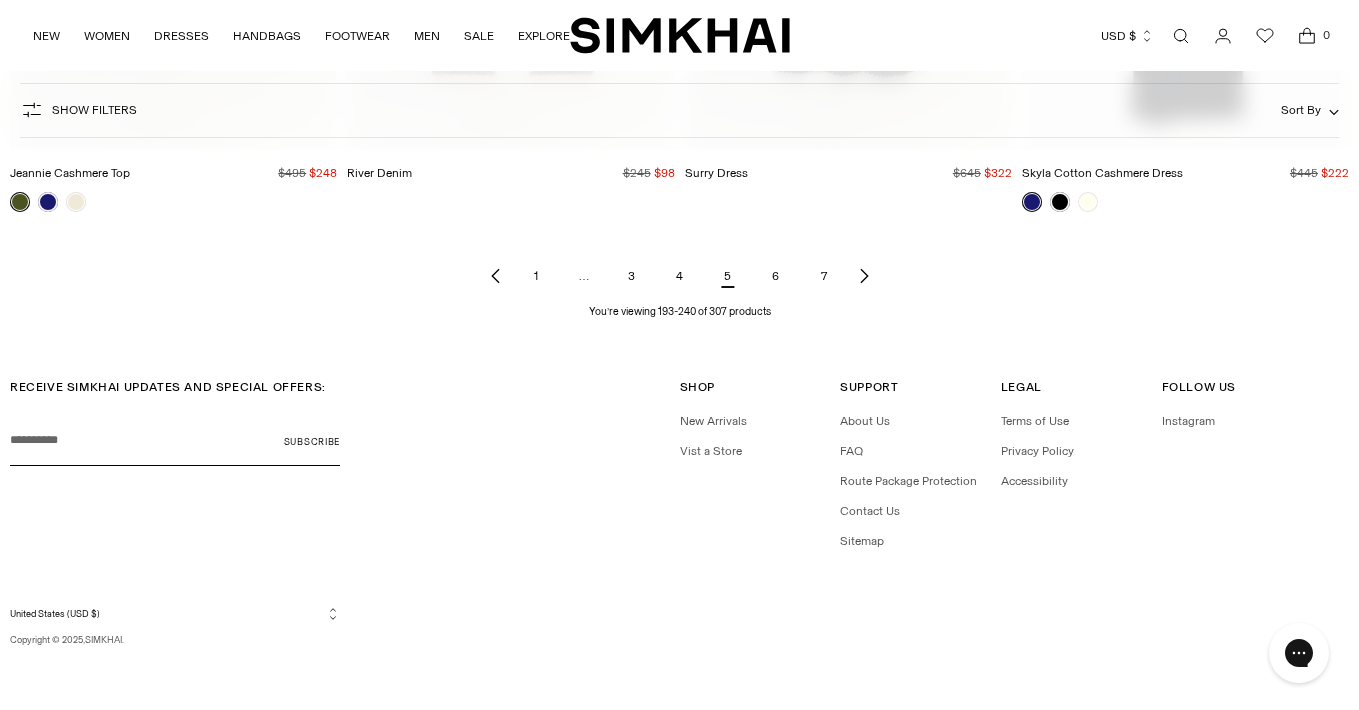 click on "6" at bounding box center (776, 276) 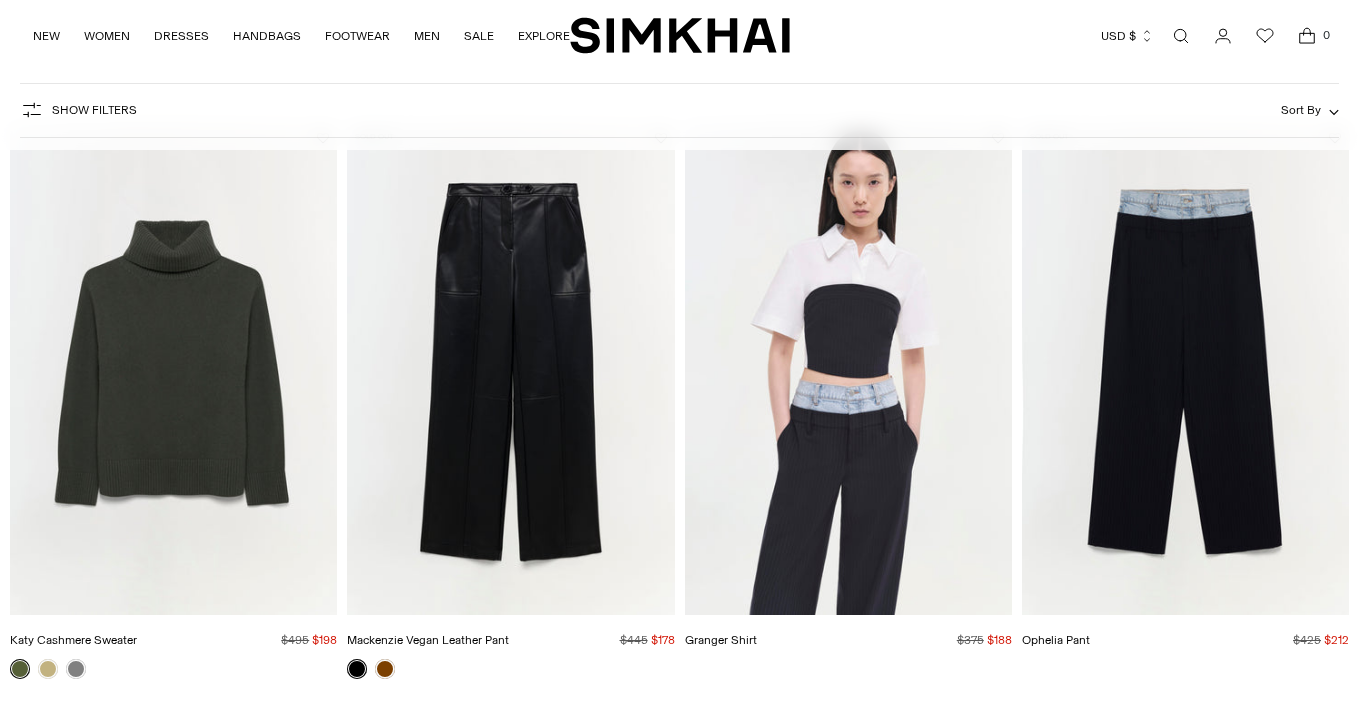scroll, scrollTop: 205, scrollLeft: 0, axis: vertical 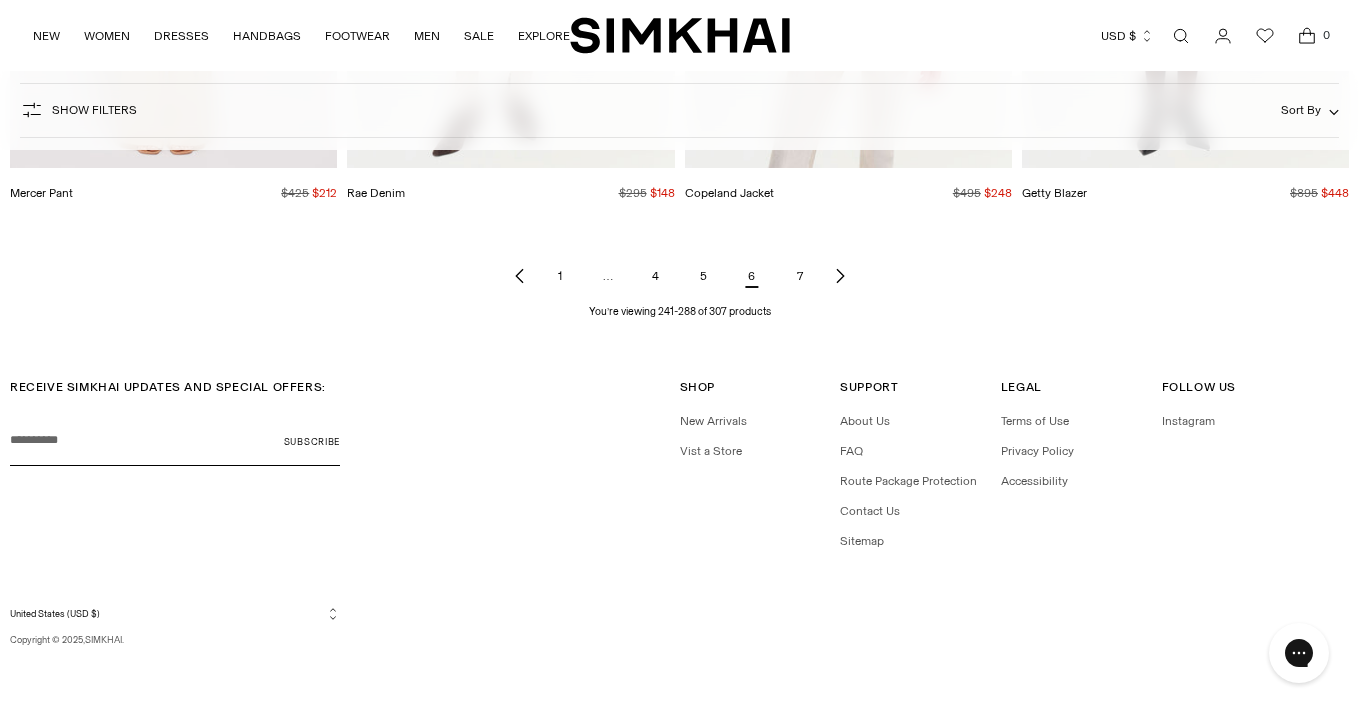 click on "7" at bounding box center (800, 276) 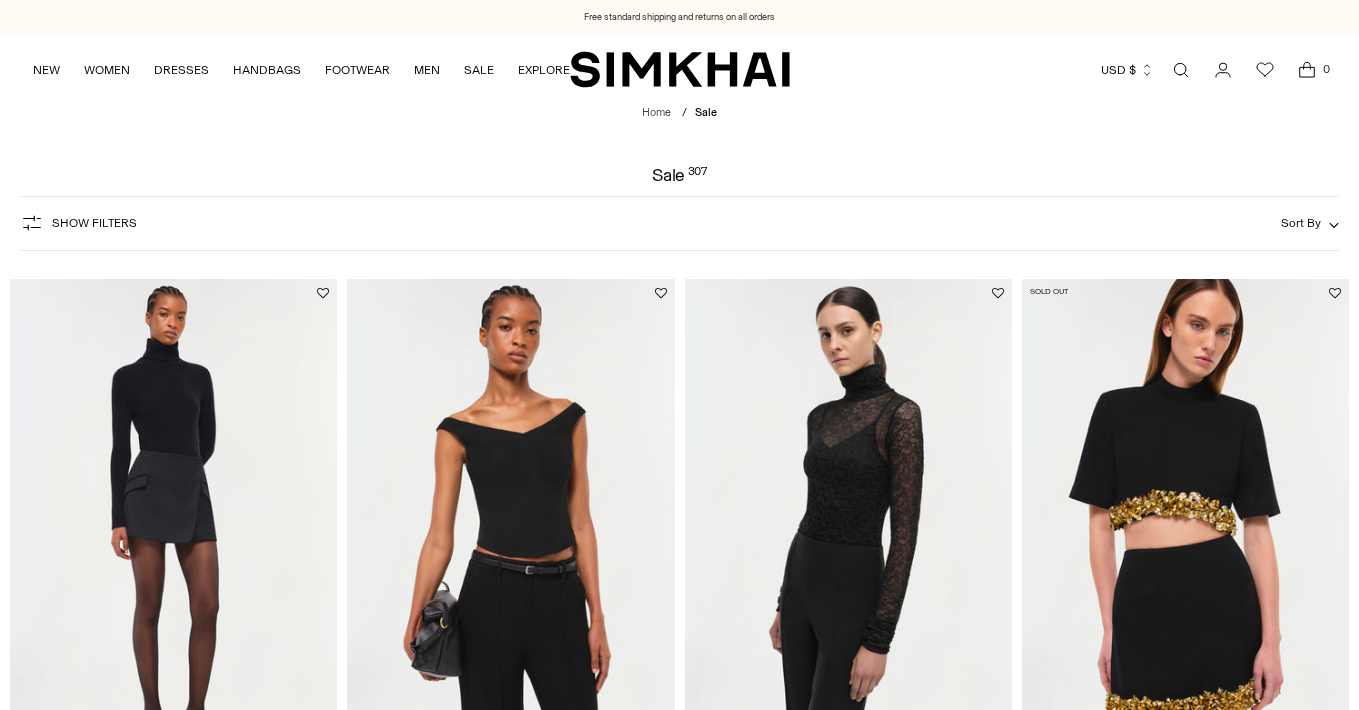 scroll, scrollTop: 0, scrollLeft: 0, axis: both 